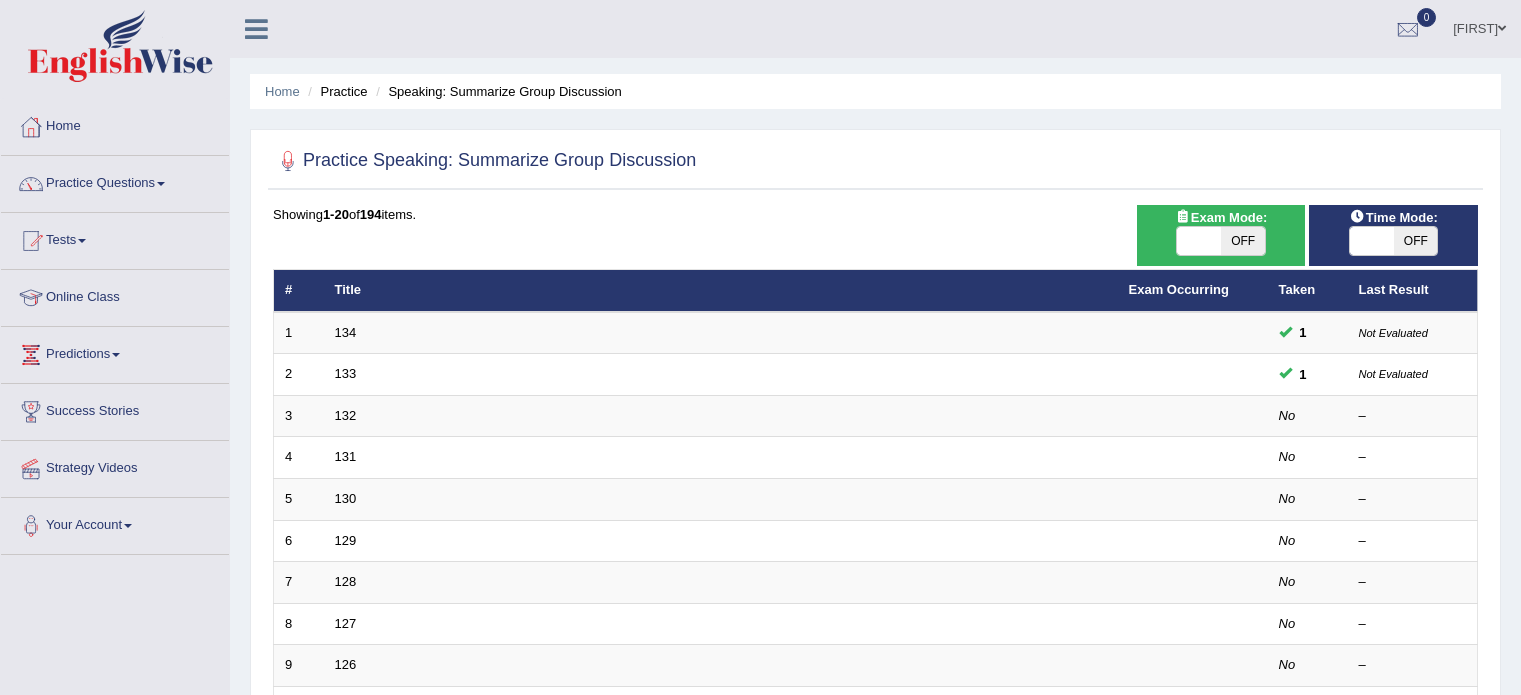 scroll, scrollTop: 189, scrollLeft: 0, axis: vertical 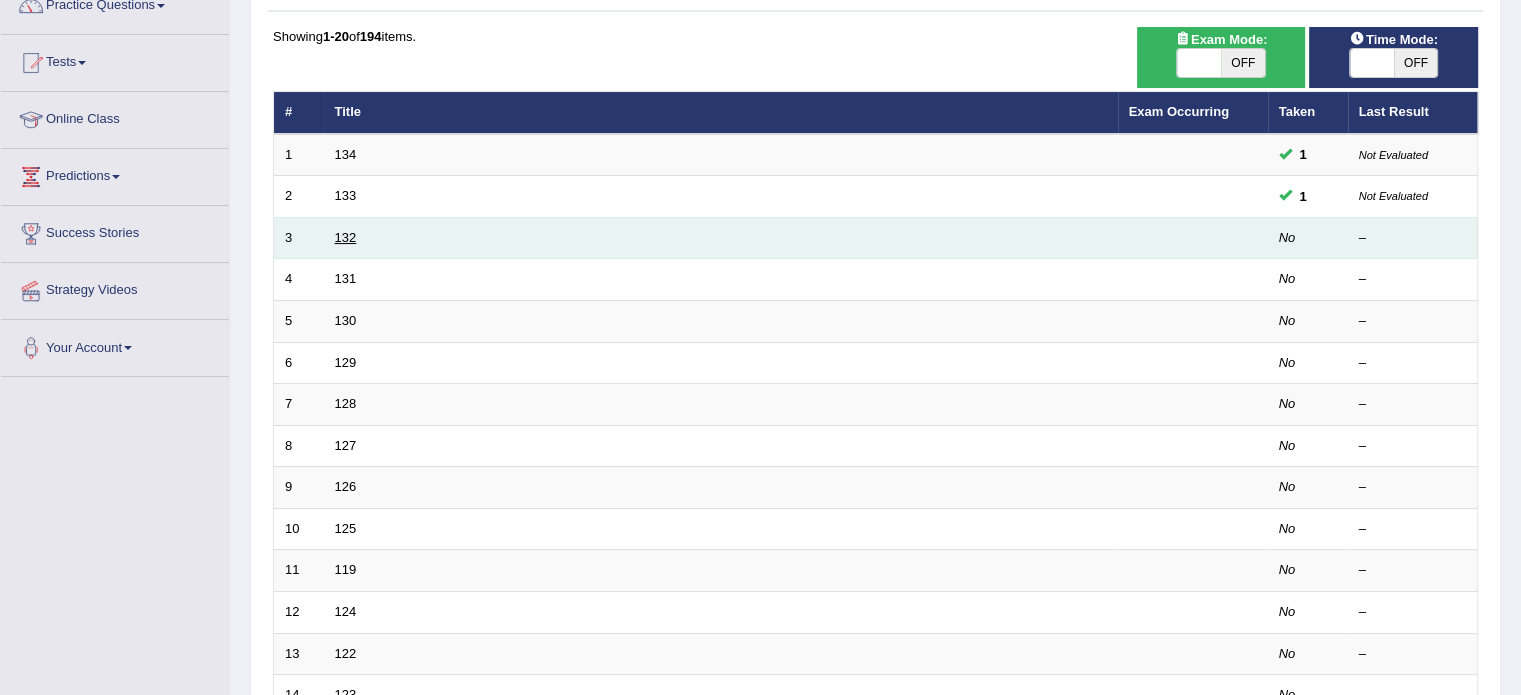 click on "132" at bounding box center [346, 237] 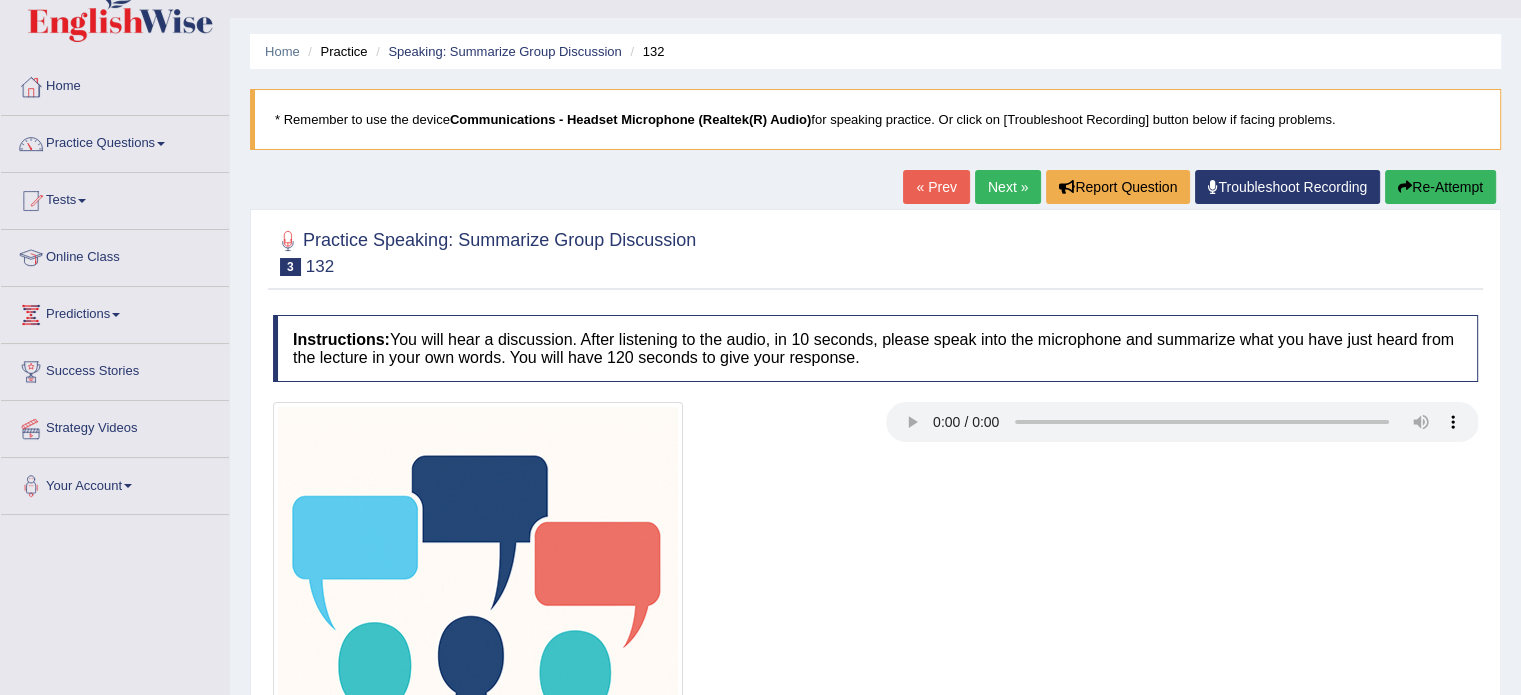 scroll, scrollTop: 0, scrollLeft: 0, axis: both 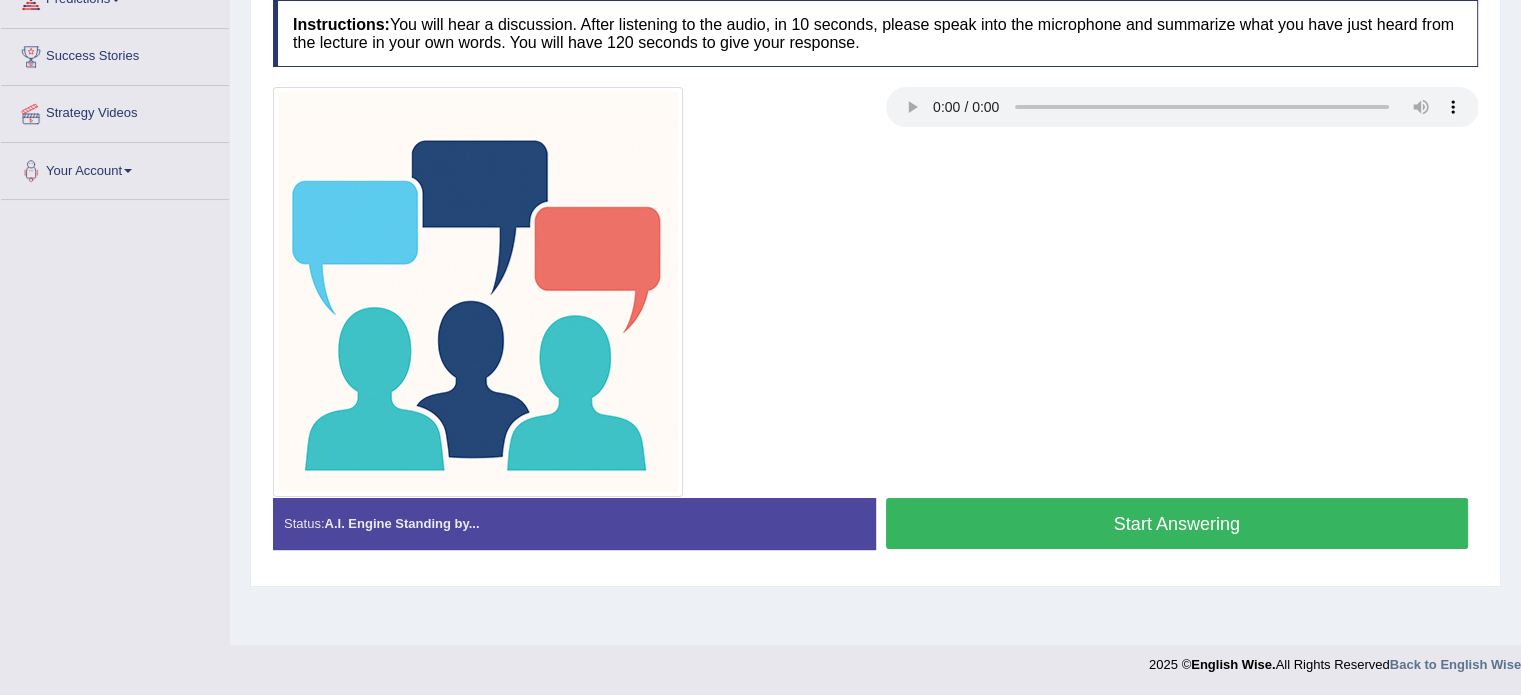 click on "Toggle navigation
Home
Practice Questions   Speaking Practice Read Aloud
Repeat Sentence
Describe Image
Re-tell Lecture
Answer Short Question
Summarize Group Discussion
Respond To A Situation
Writing Practice  Summarize Written Text
Write Essay
Reading Practice  Reading & Writing: Fill In The Blanks
Choose Multiple Answers
Re-order Paragraphs
Fill In The Blanks
Choose Single Answer
Listening Practice  Summarize Spoken Text
Highlight Incorrect Words
Highlight Correct Summary
Select Missing Word
Choose Single Answer
Choose Multiple Answers
Fill In The Blanks
Write From Dictation
Pronunciation
Tests
Take Mock Test" at bounding box center (760, -8) 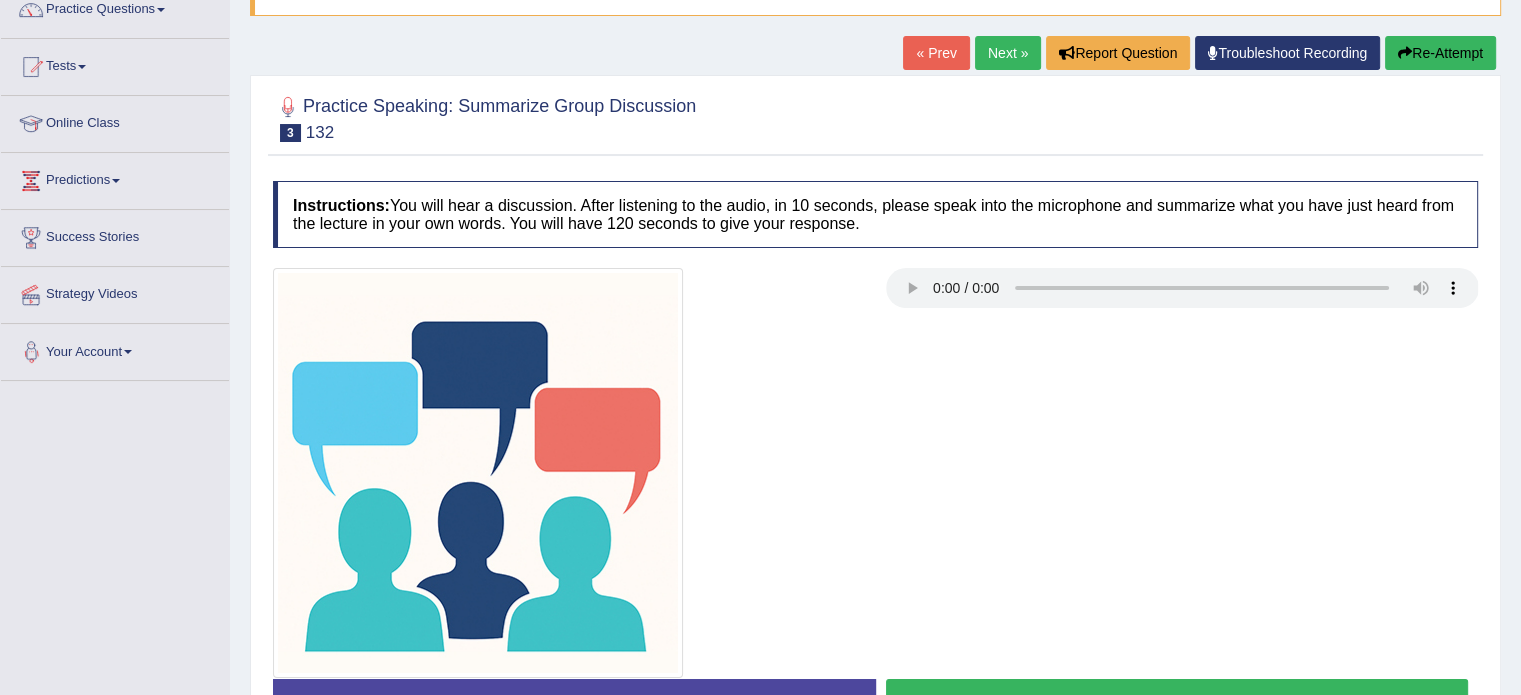 scroll, scrollTop: 83, scrollLeft: 0, axis: vertical 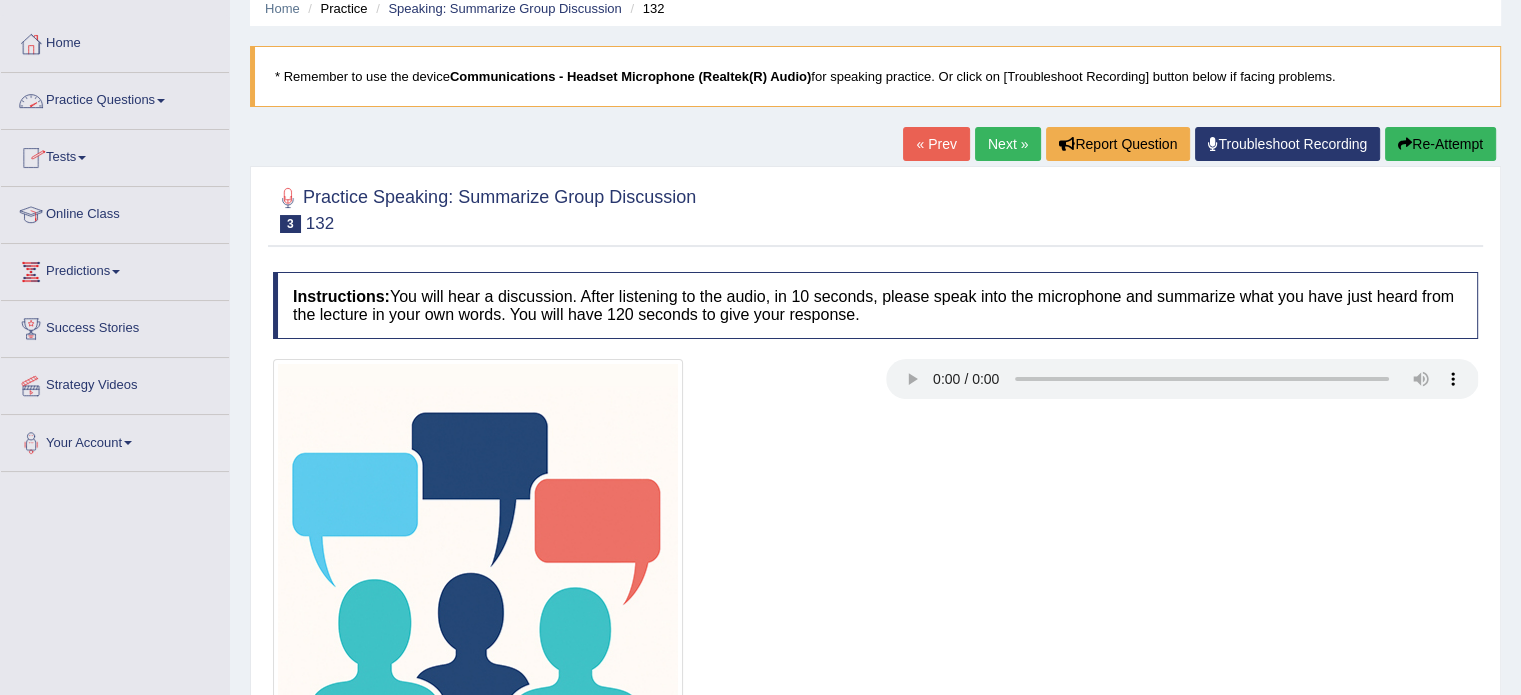 click on "Practice Questions" at bounding box center (115, 98) 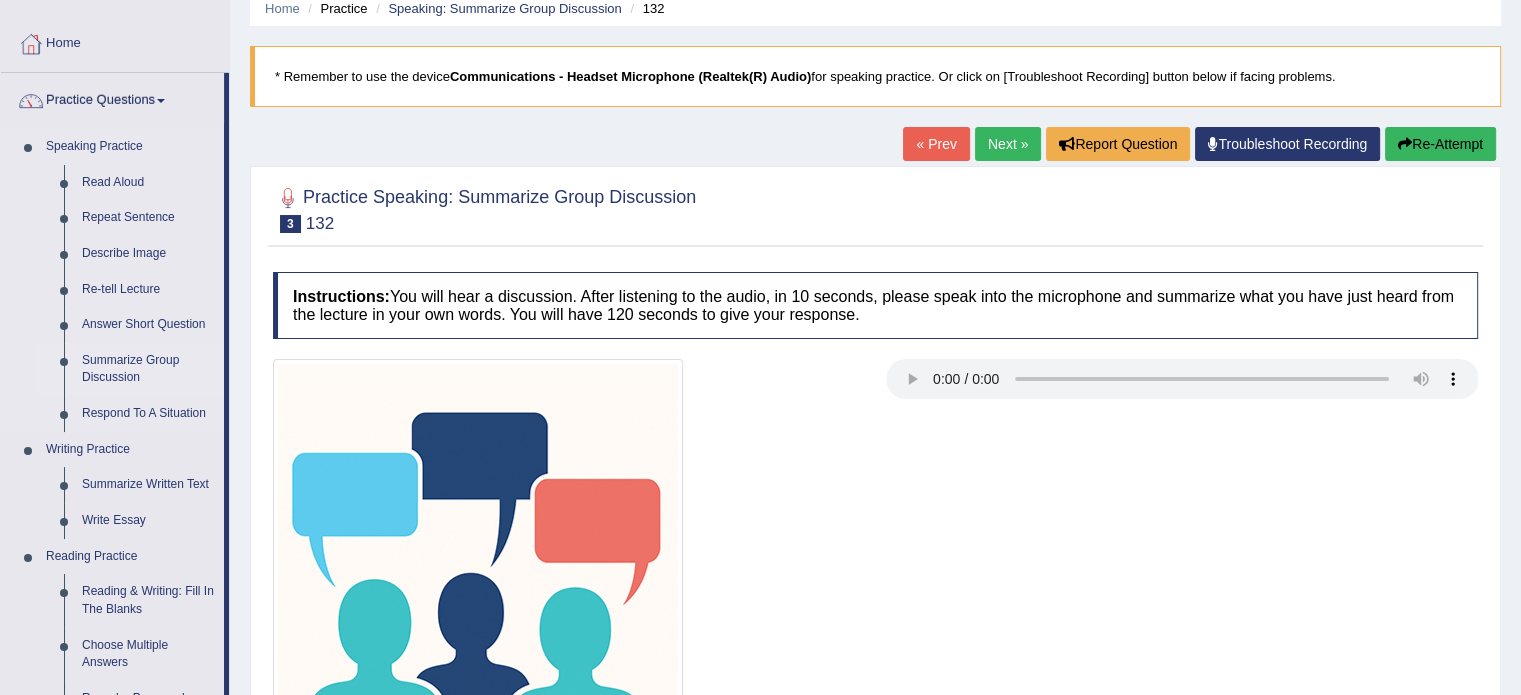 click on "Summarize Group Discussion" at bounding box center [148, 369] 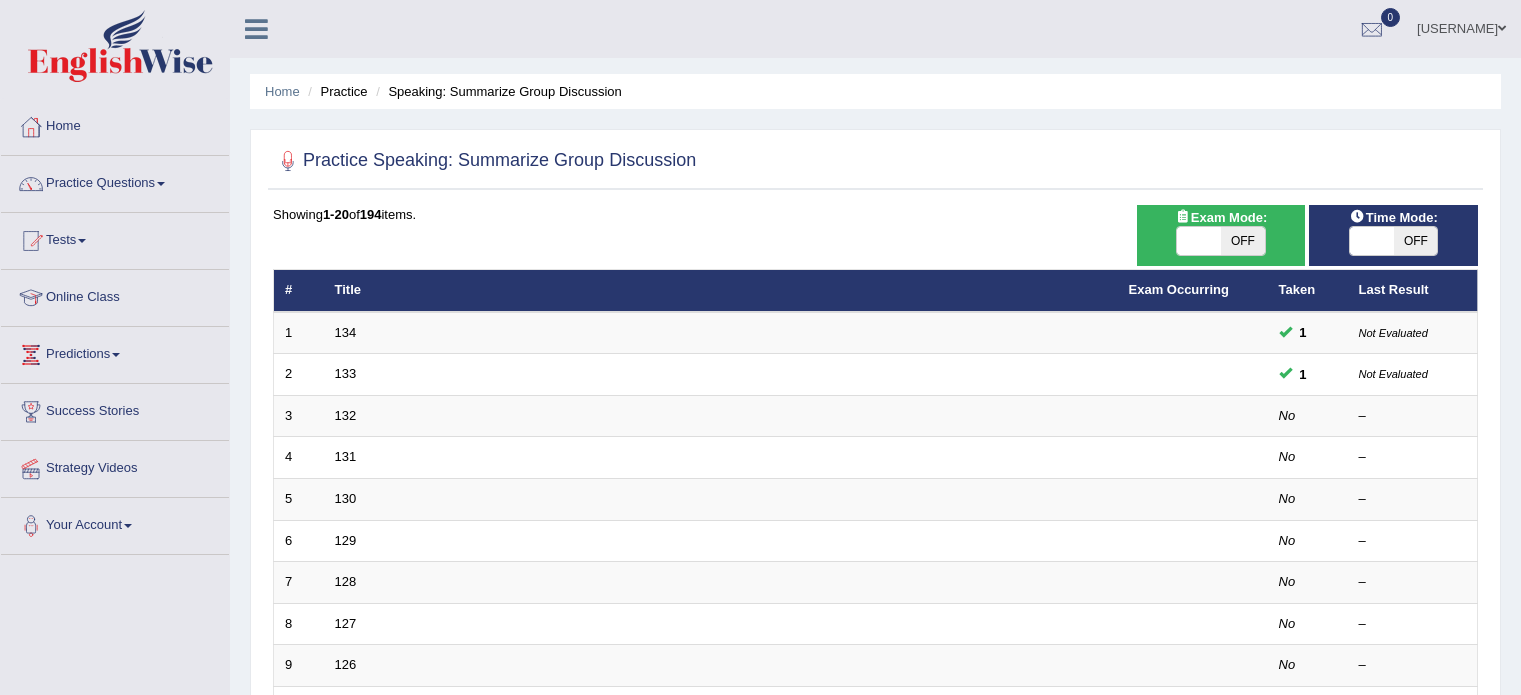 scroll, scrollTop: 0, scrollLeft: 0, axis: both 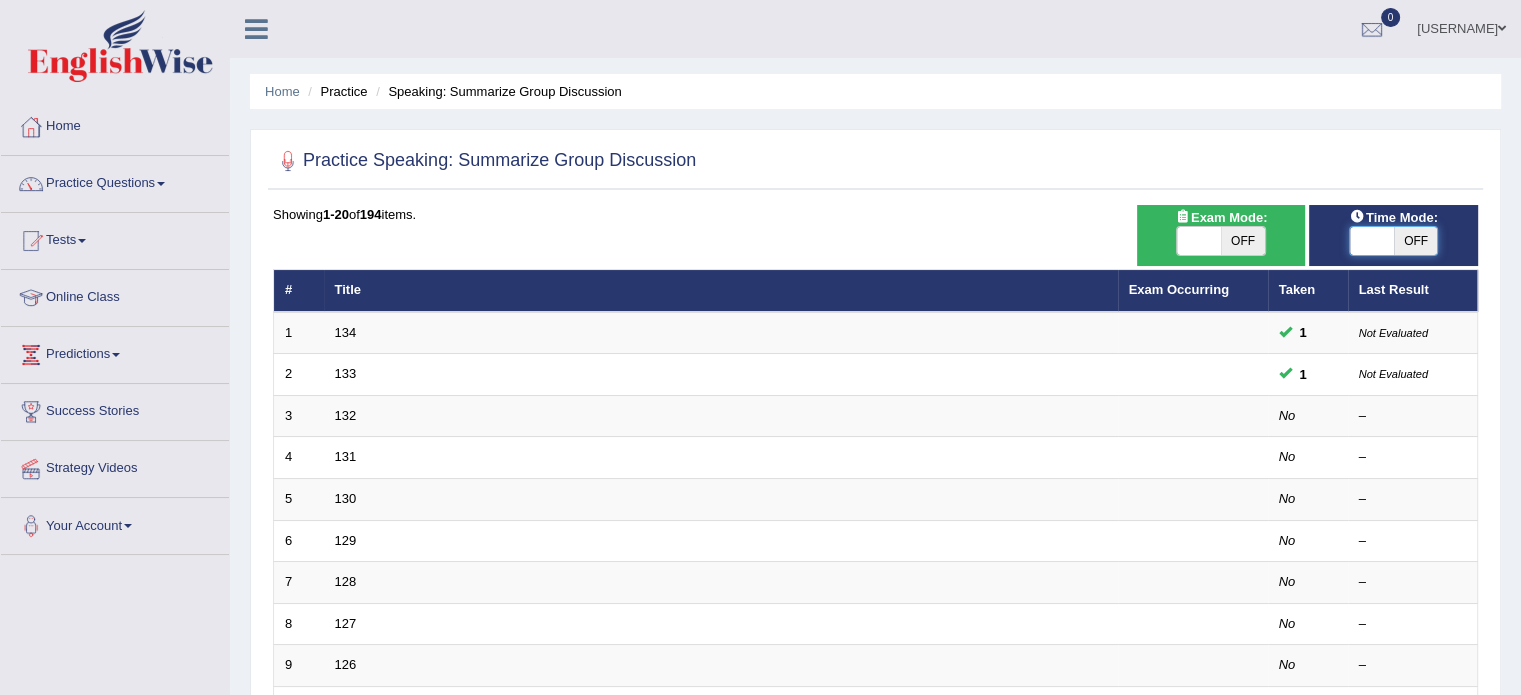 click at bounding box center (1372, 241) 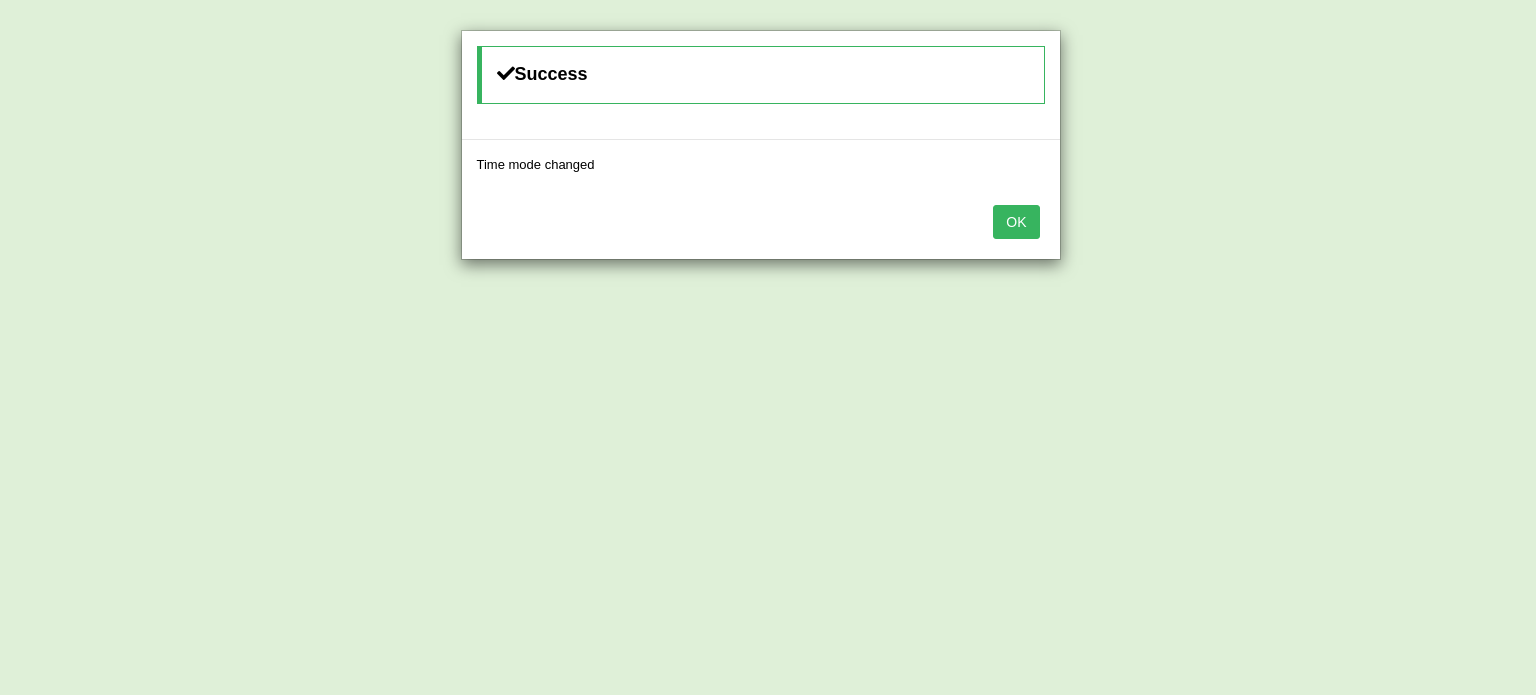 click on "OK" at bounding box center (1016, 222) 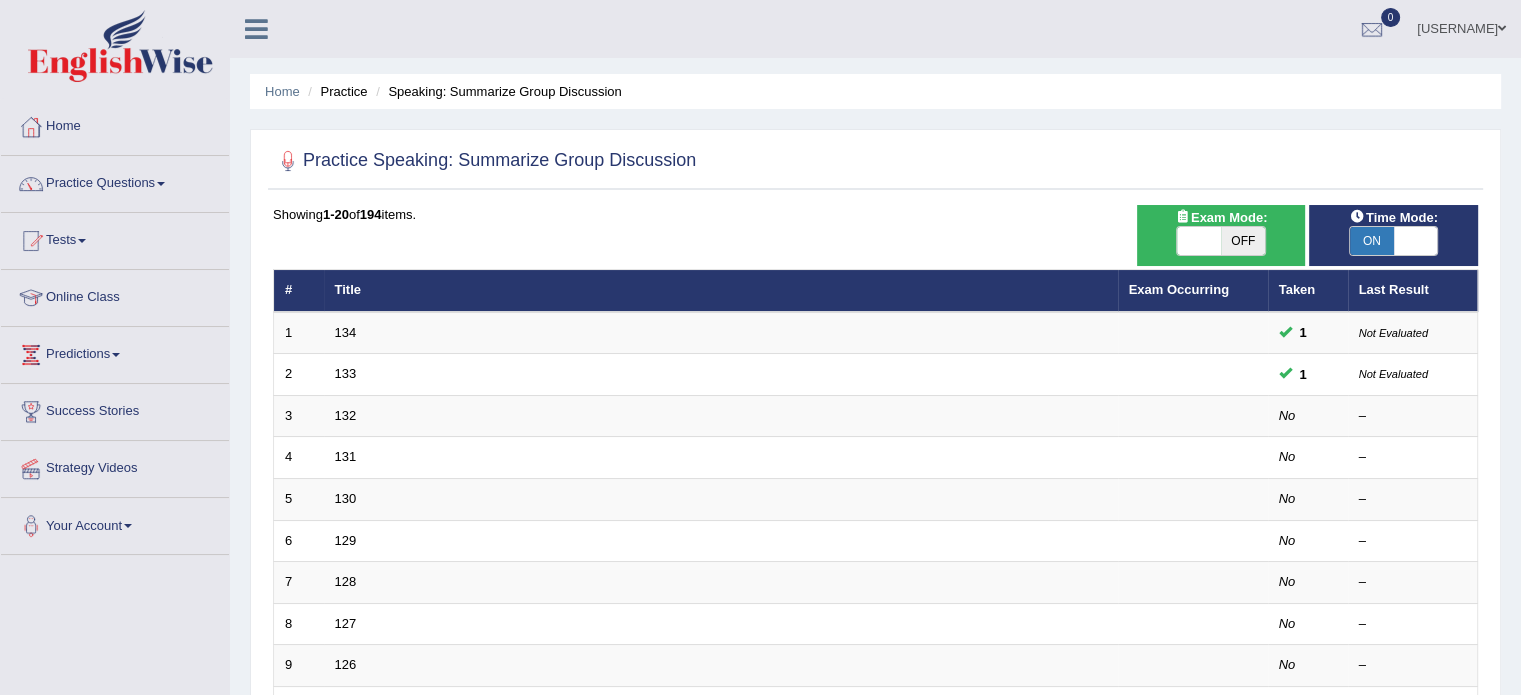 click at bounding box center [1199, 241] 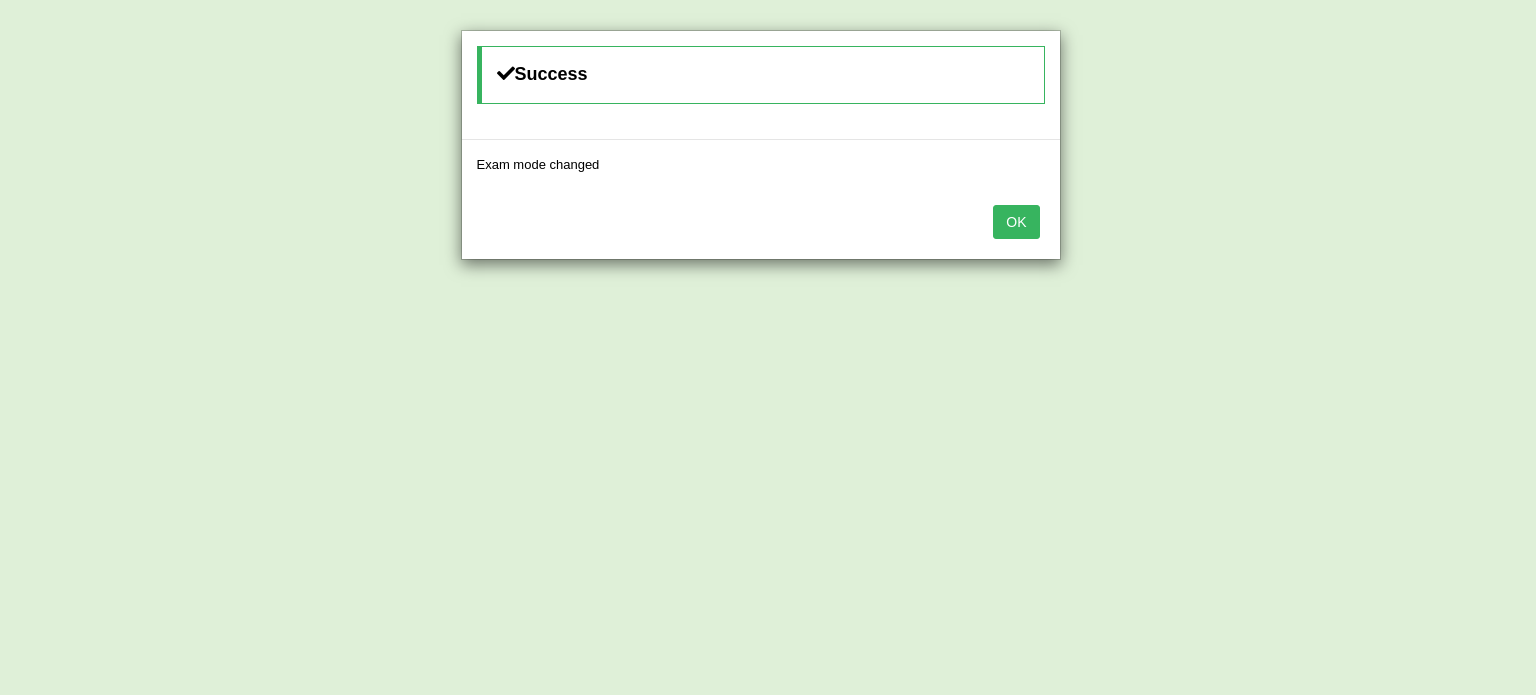 click on "OK" at bounding box center [1016, 222] 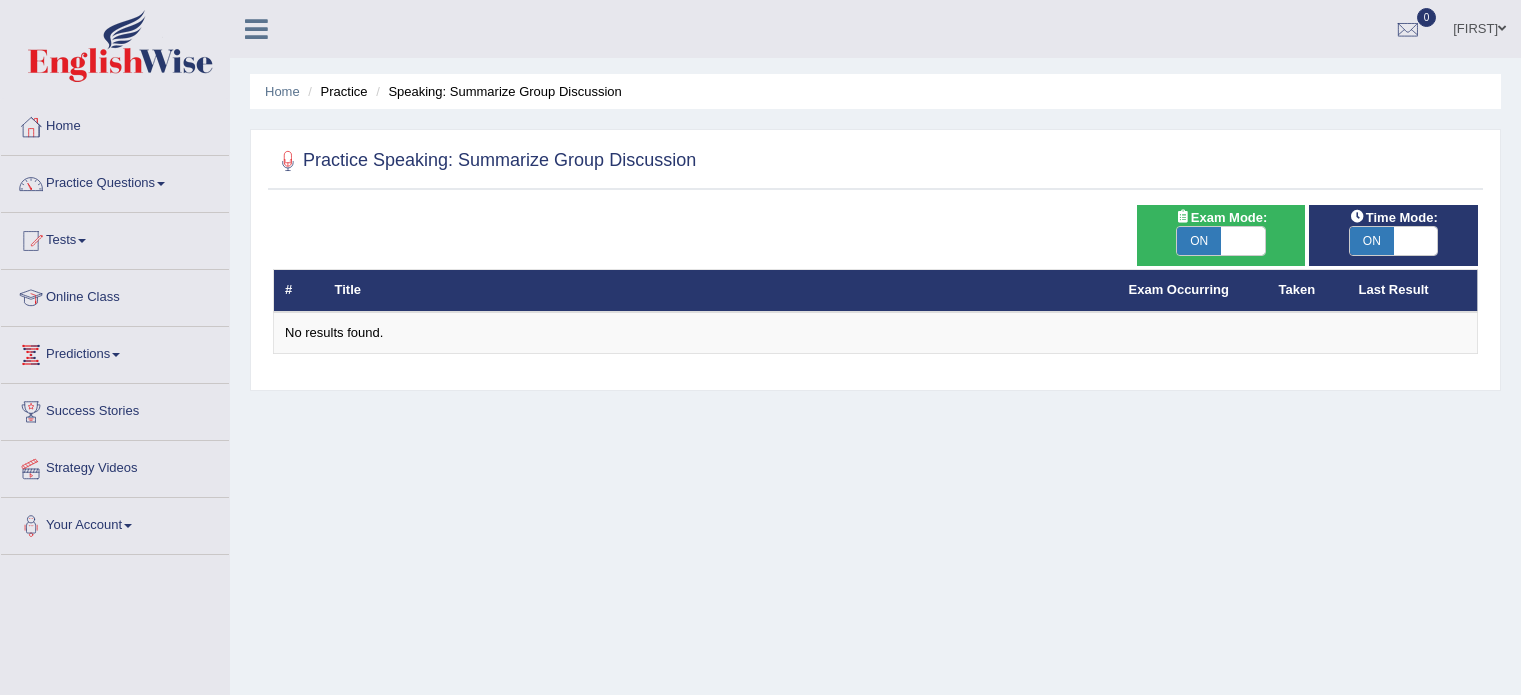 scroll, scrollTop: 0, scrollLeft: 0, axis: both 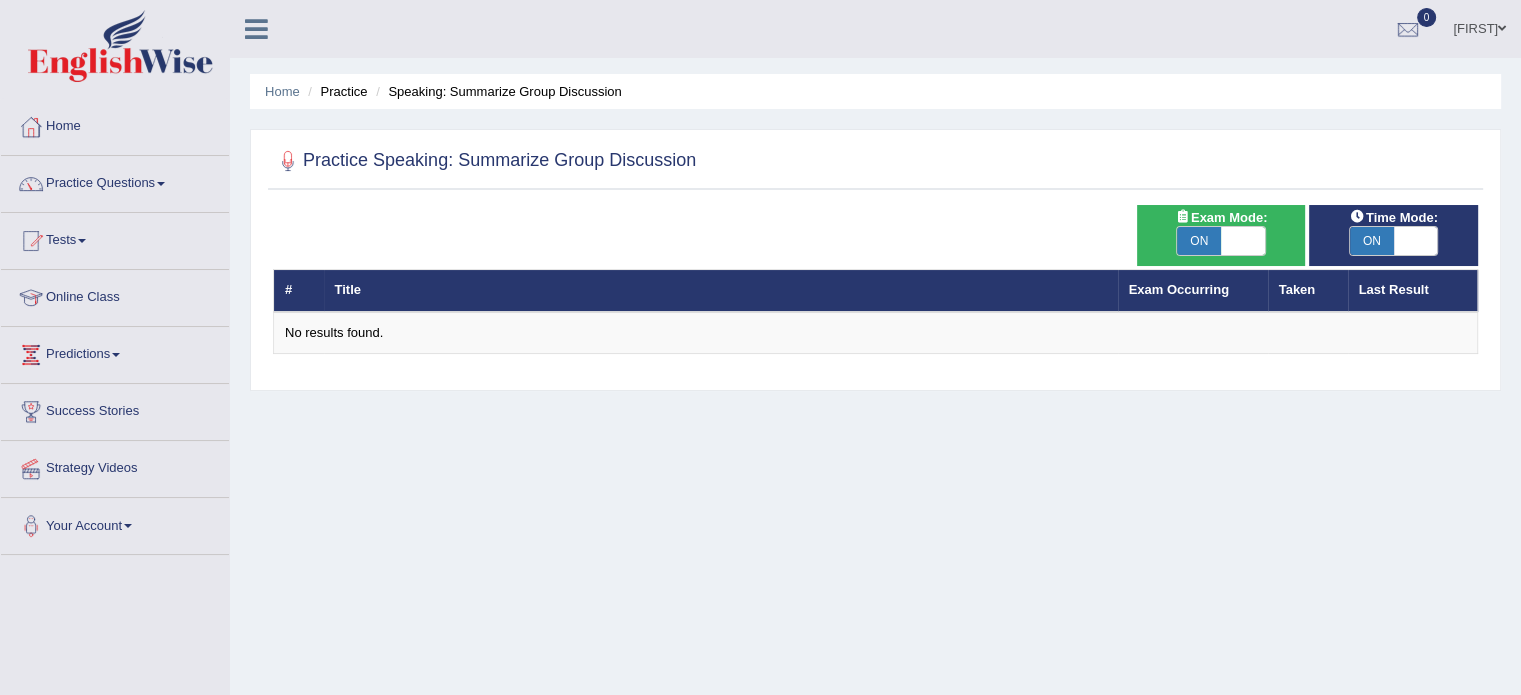 click at bounding box center (1243, 241) 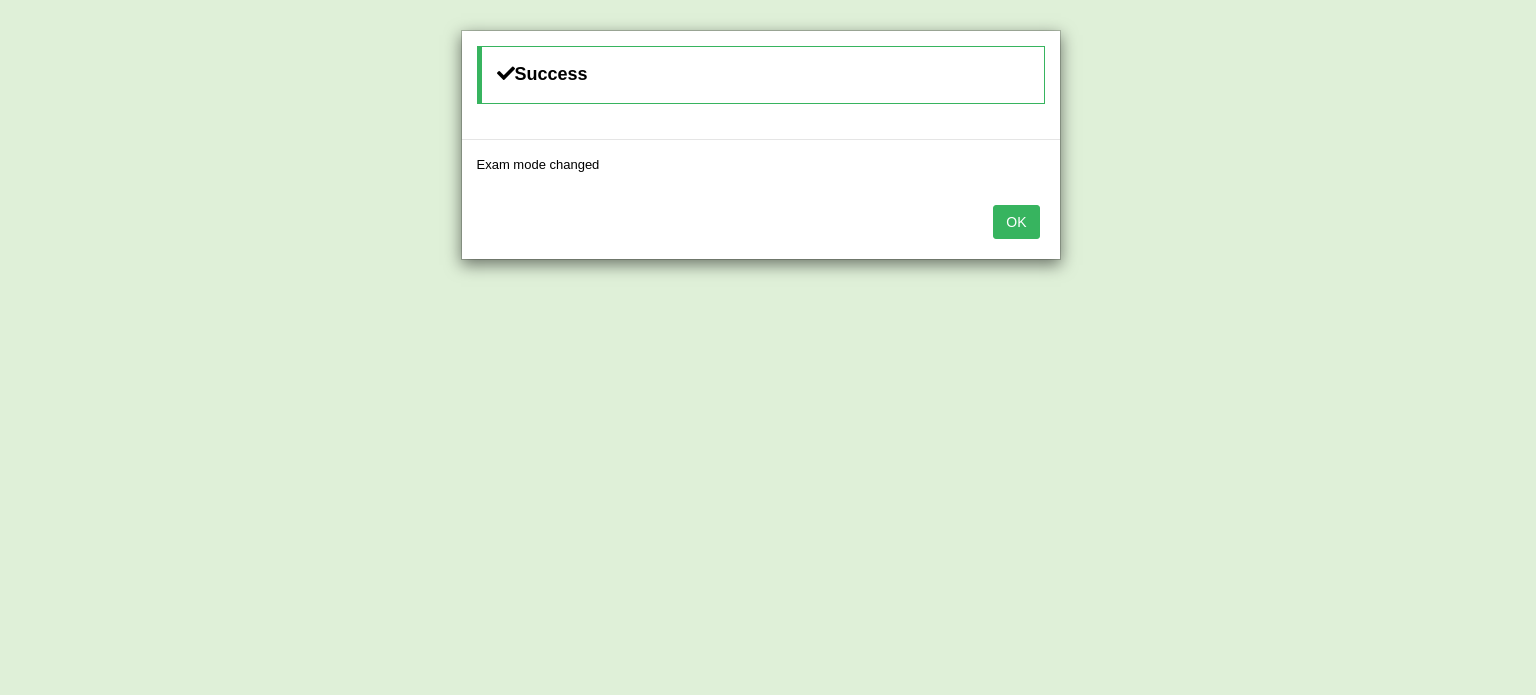 click on "OK" at bounding box center [1016, 222] 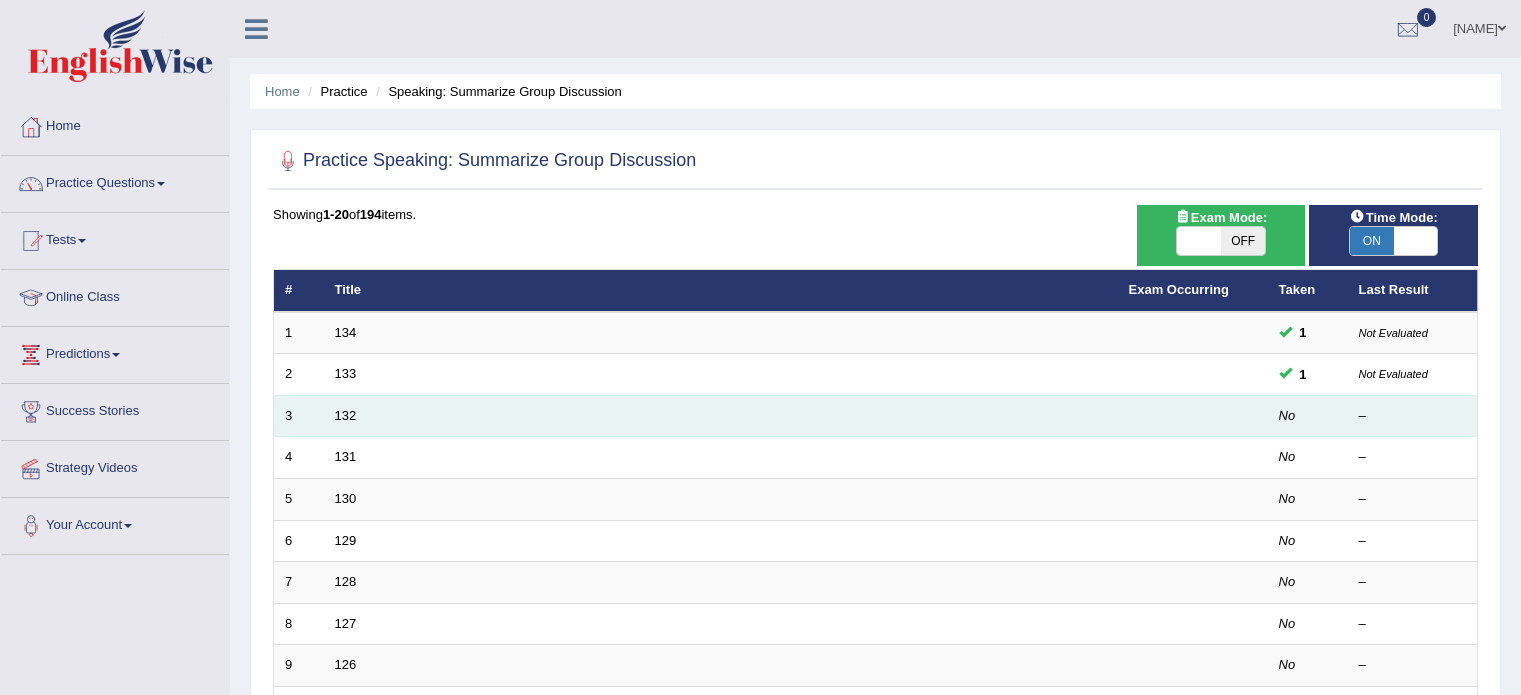 scroll, scrollTop: 0, scrollLeft: 0, axis: both 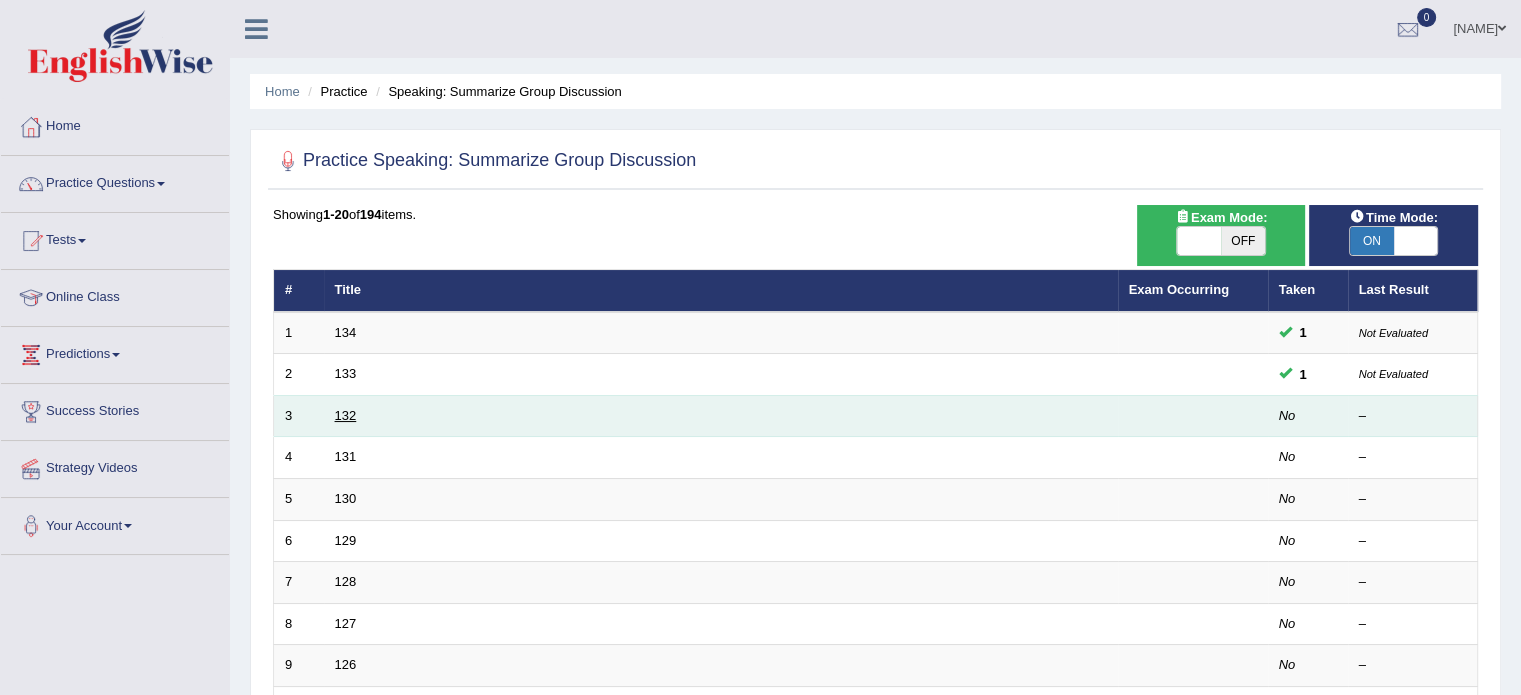 click on "132" at bounding box center (346, 415) 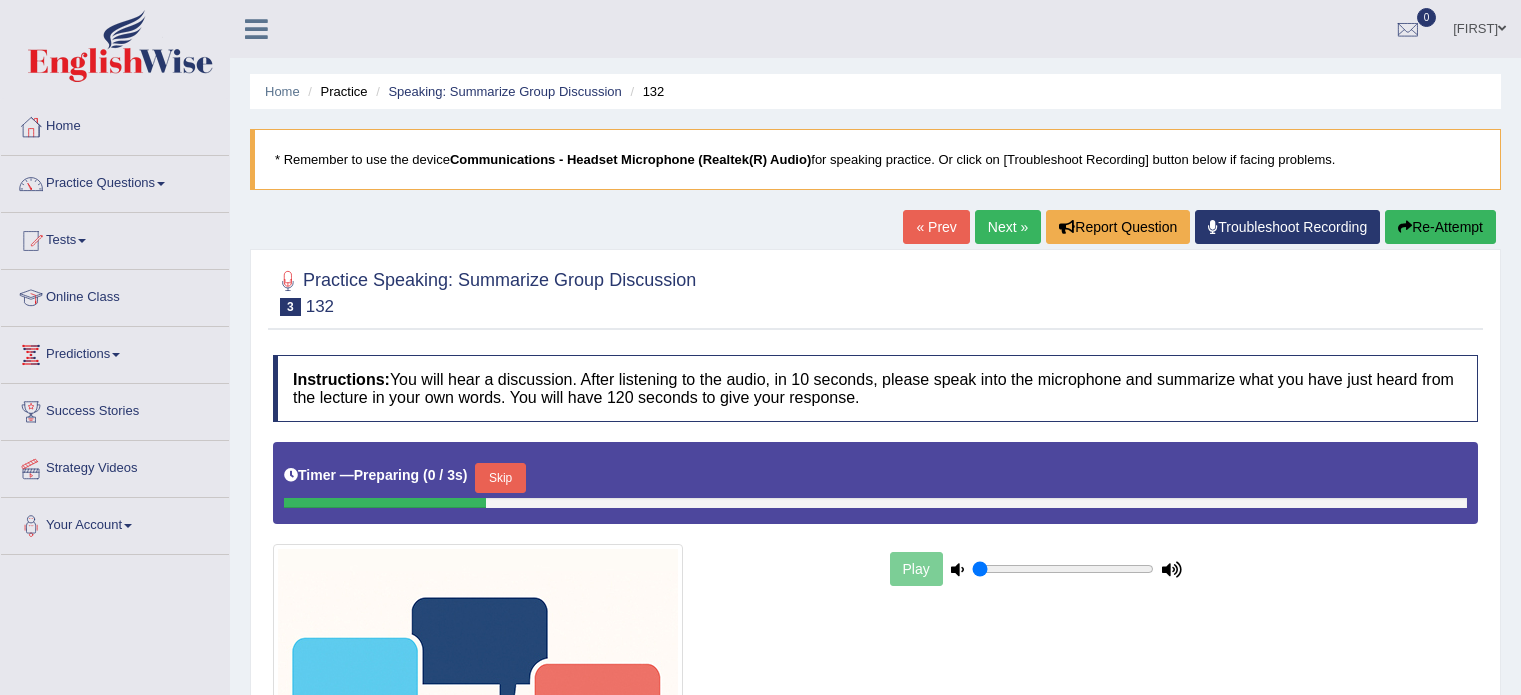 scroll, scrollTop: 0, scrollLeft: 0, axis: both 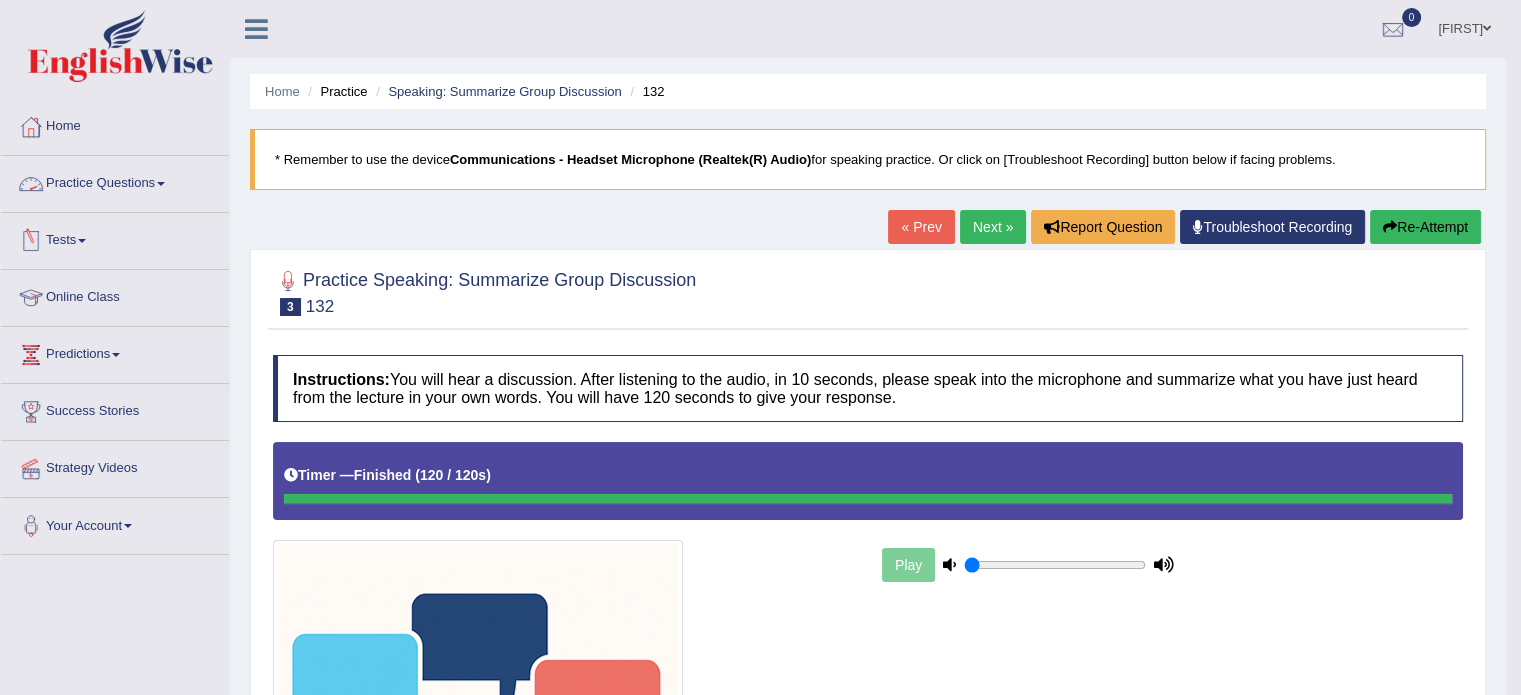 click on "Practice Questions" at bounding box center (115, 181) 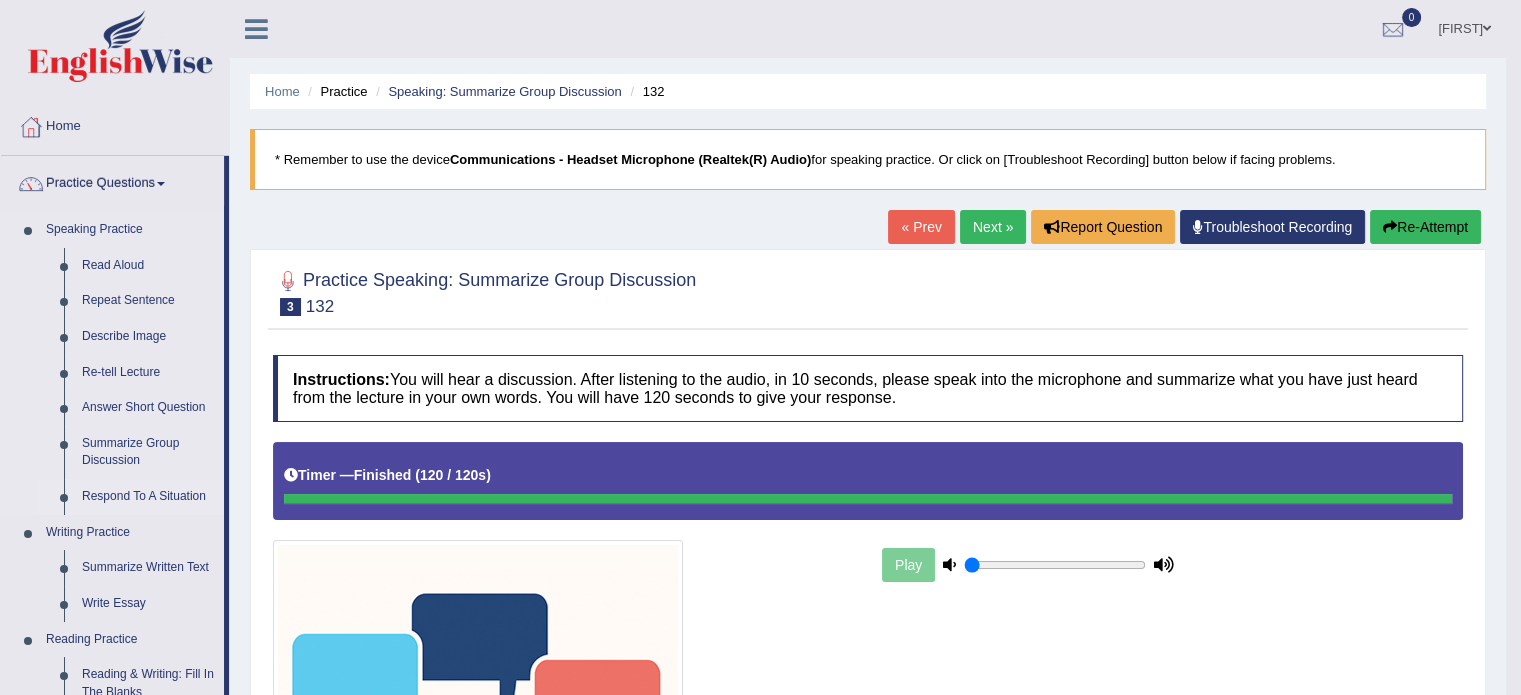 click on "Respond To A Situation" at bounding box center (148, 497) 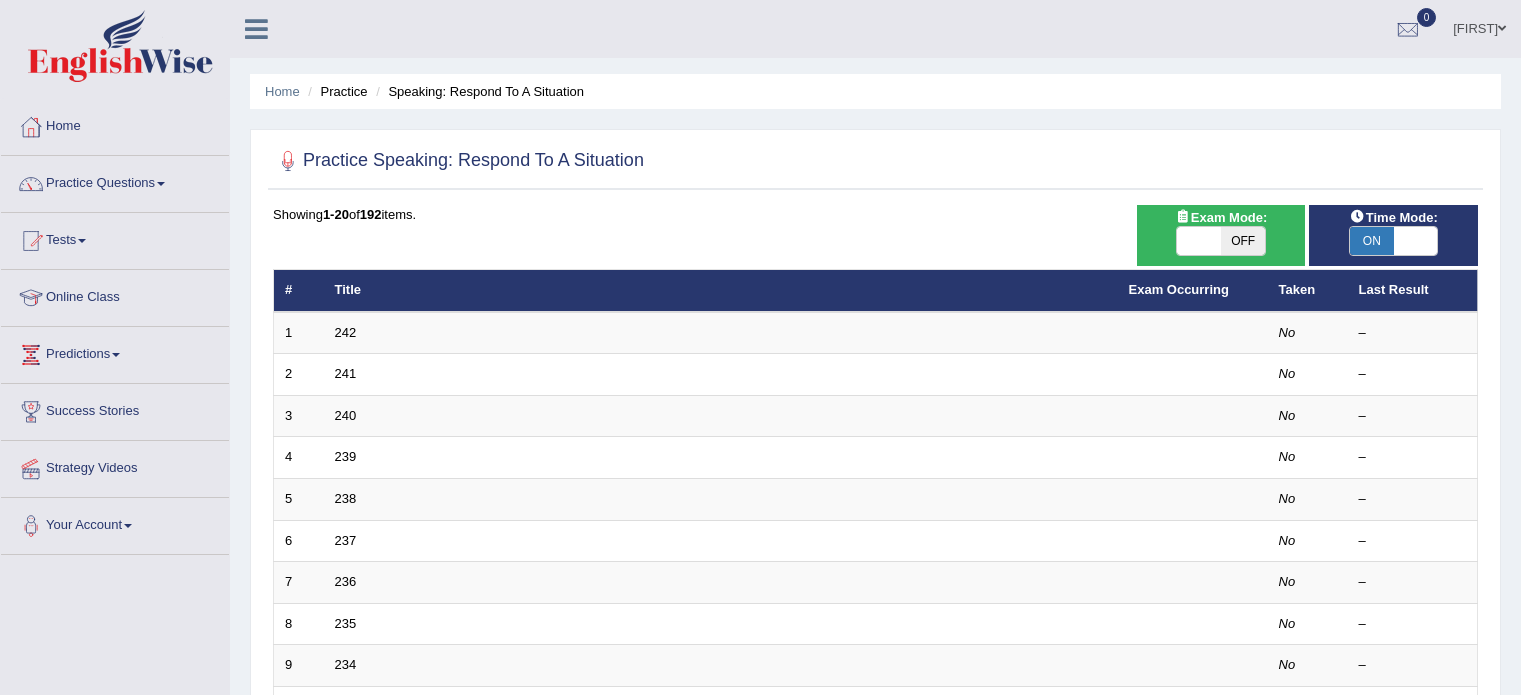 scroll, scrollTop: 0, scrollLeft: 0, axis: both 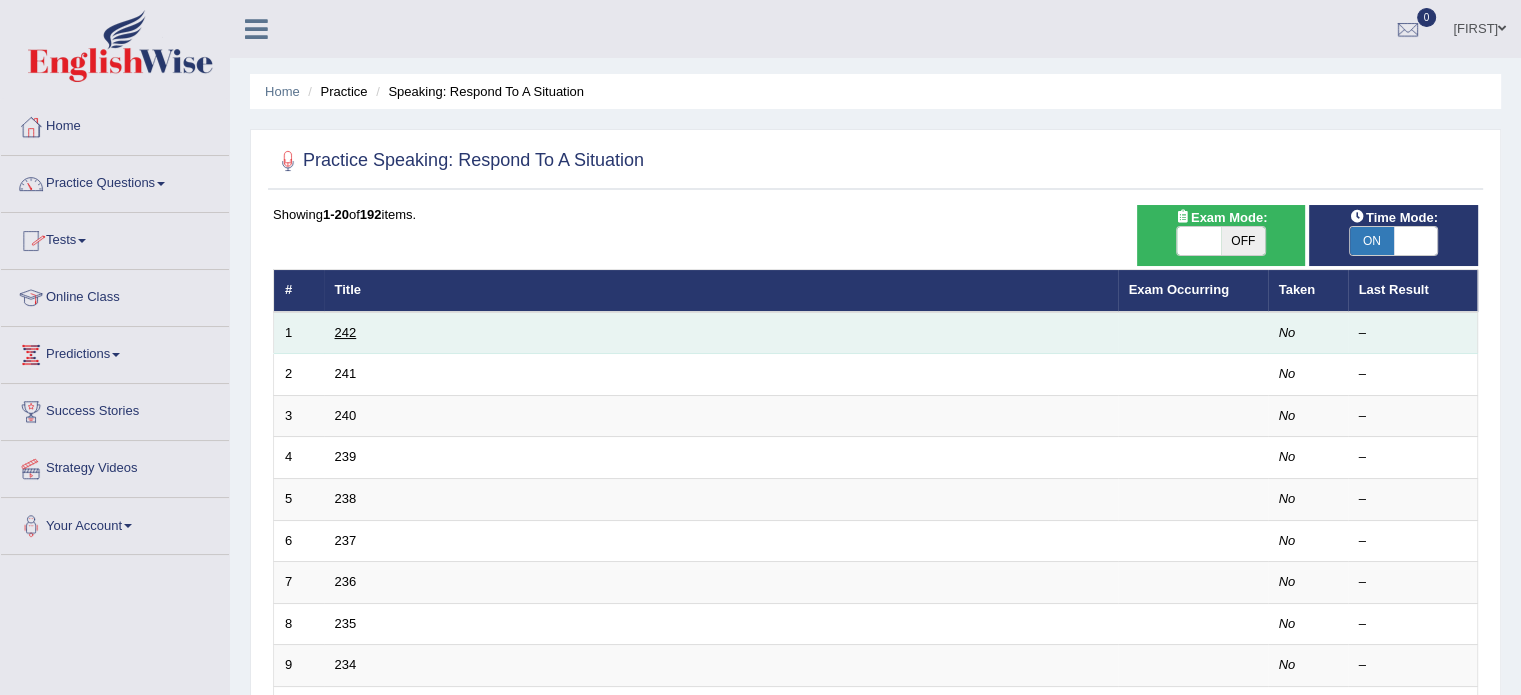 click on "242" at bounding box center [346, 332] 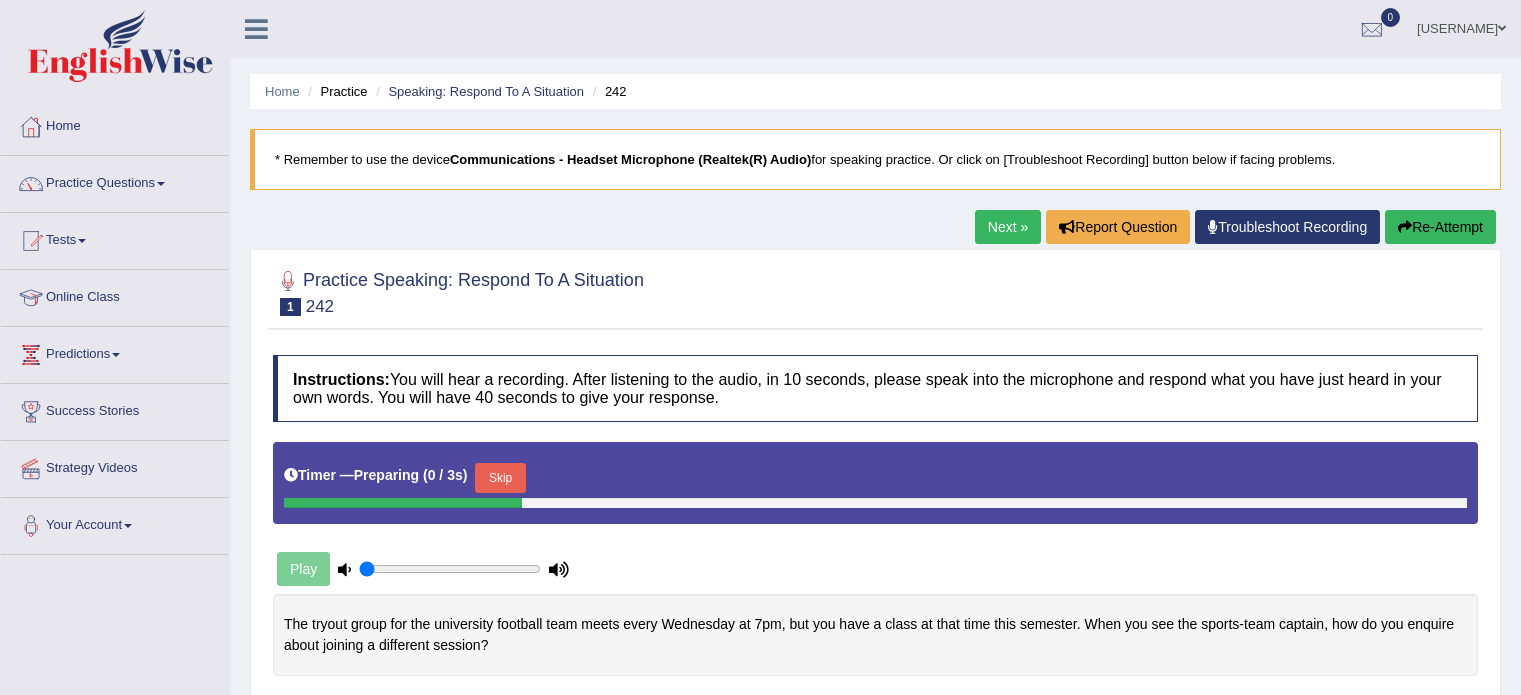 scroll, scrollTop: 0, scrollLeft: 0, axis: both 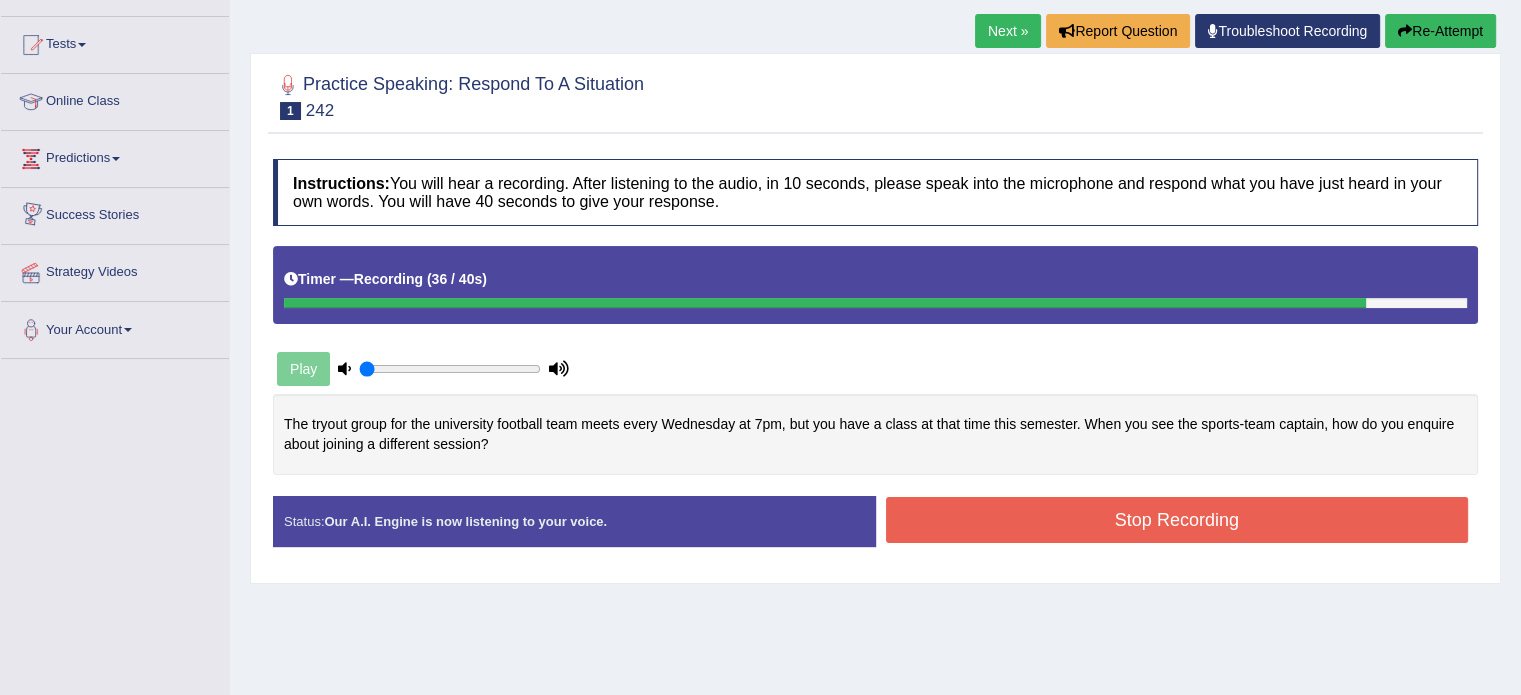 click on "Re-Attempt" at bounding box center (1440, 31) 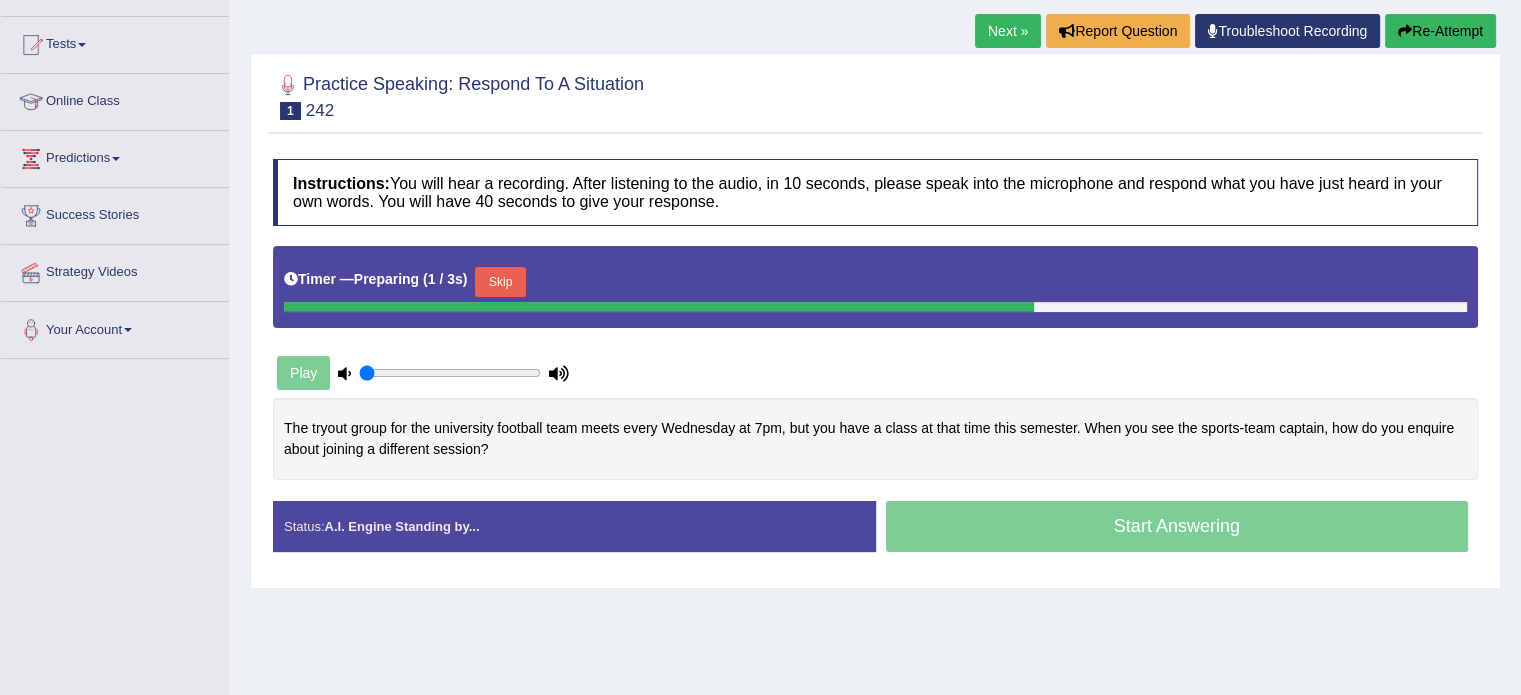 scroll, scrollTop: 196, scrollLeft: 0, axis: vertical 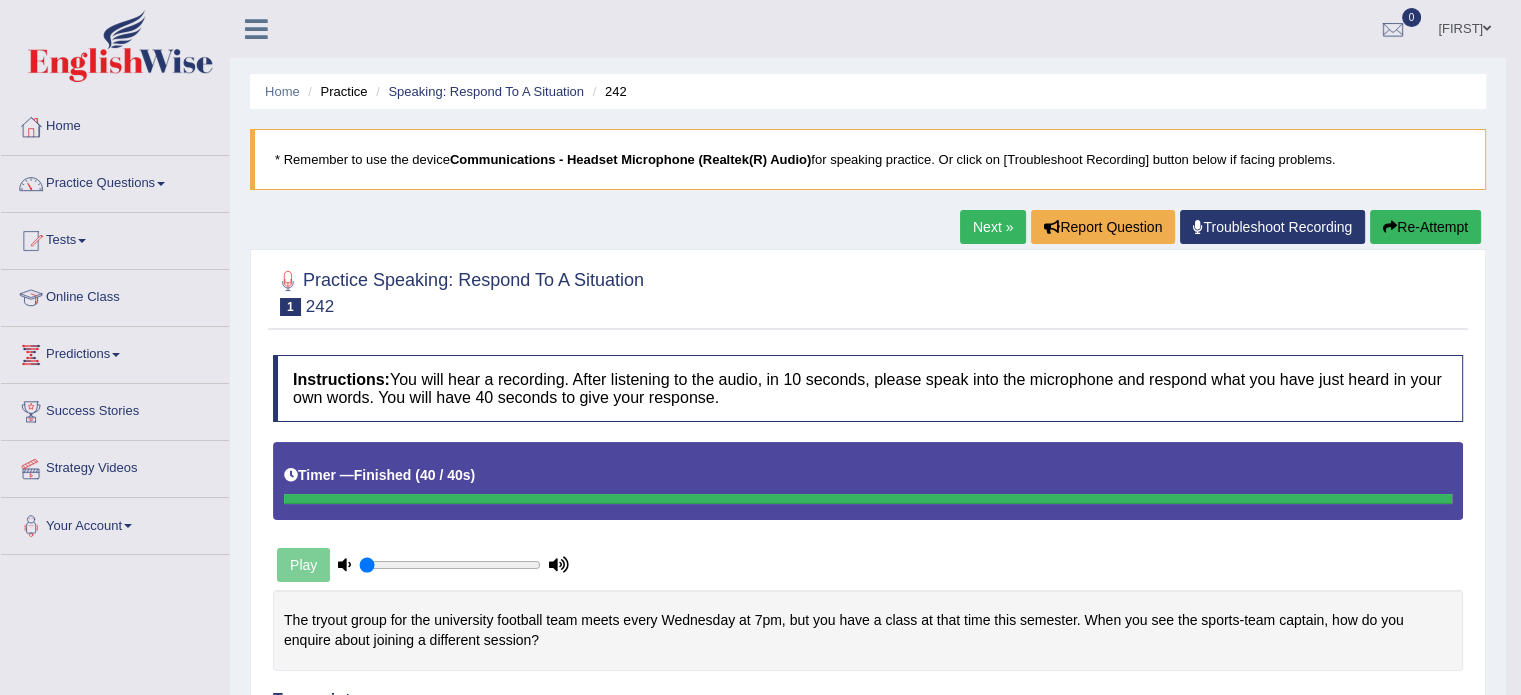click on "Next »" at bounding box center [993, 227] 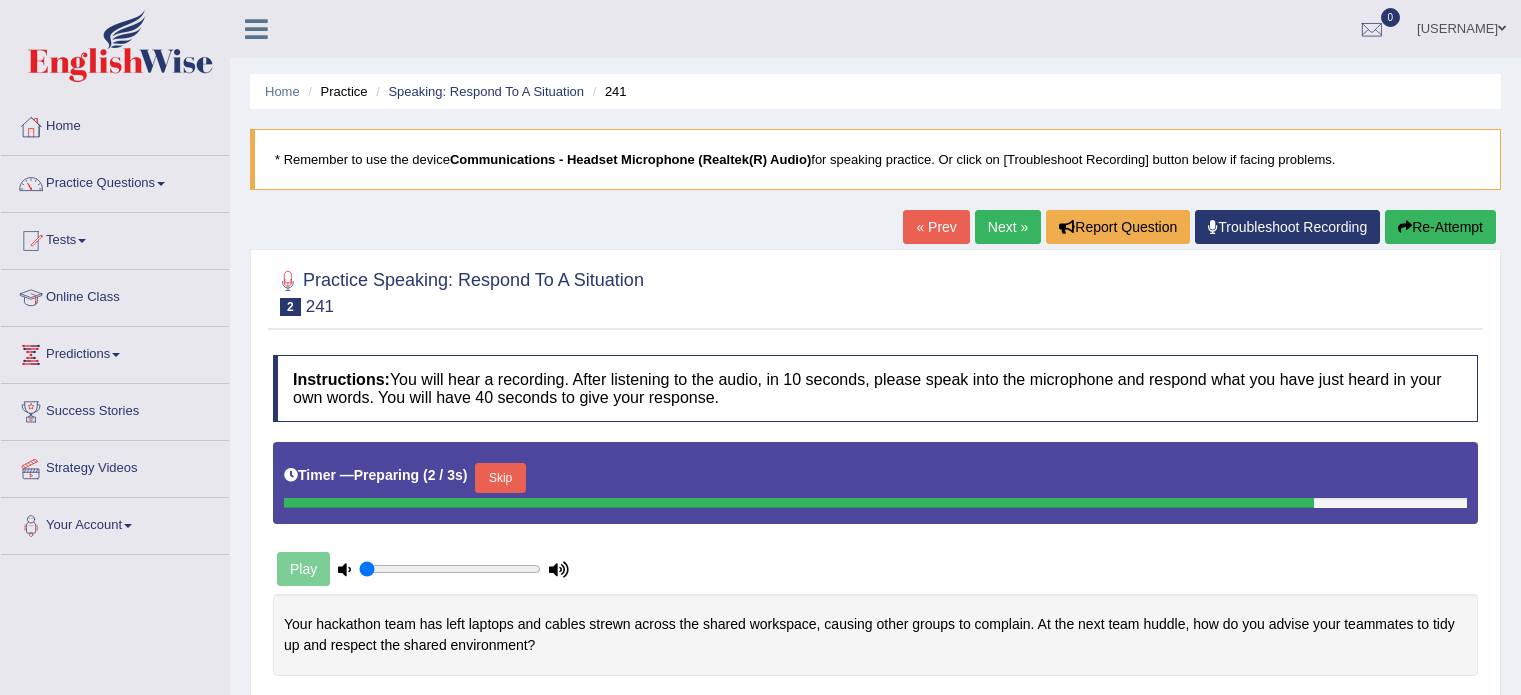 scroll, scrollTop: 0, scrollLeft: 0, axis: both 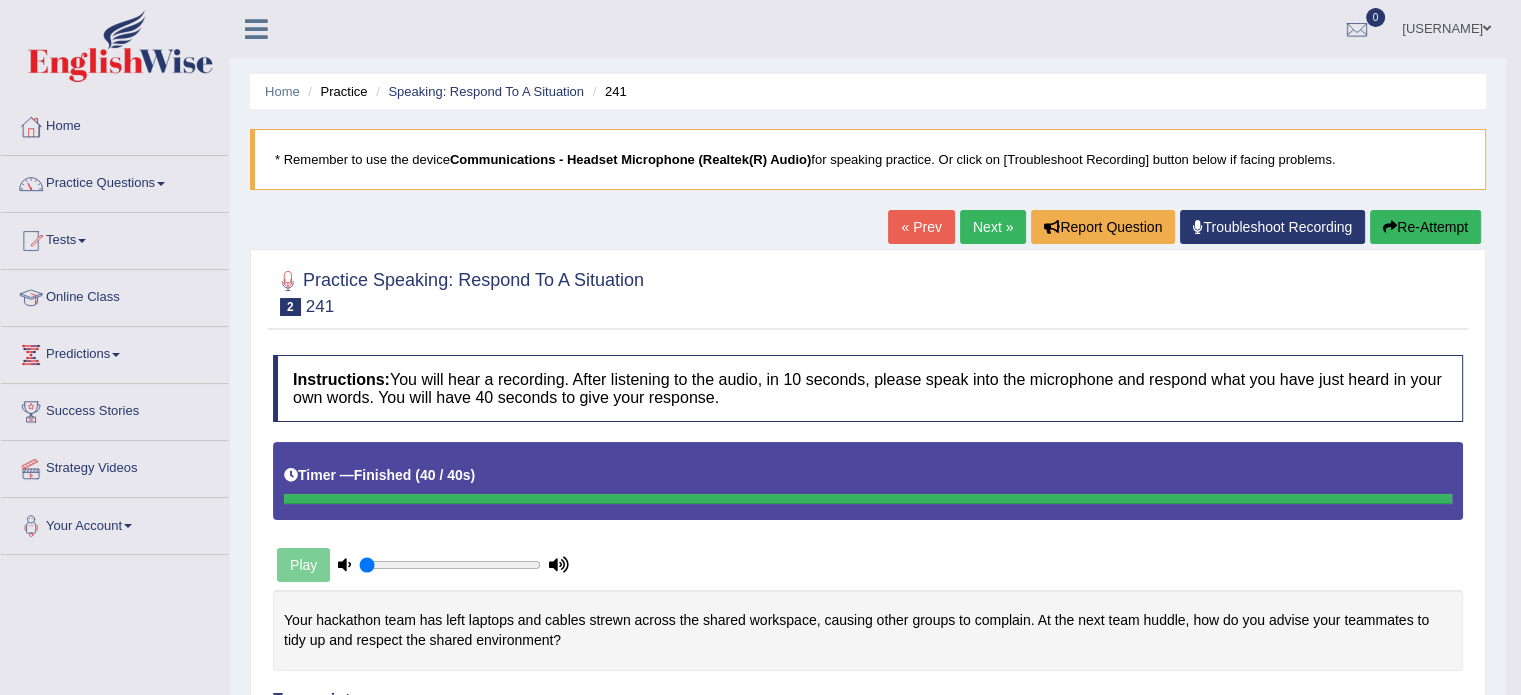 click on "Next »" at bounding box center [993, 227] 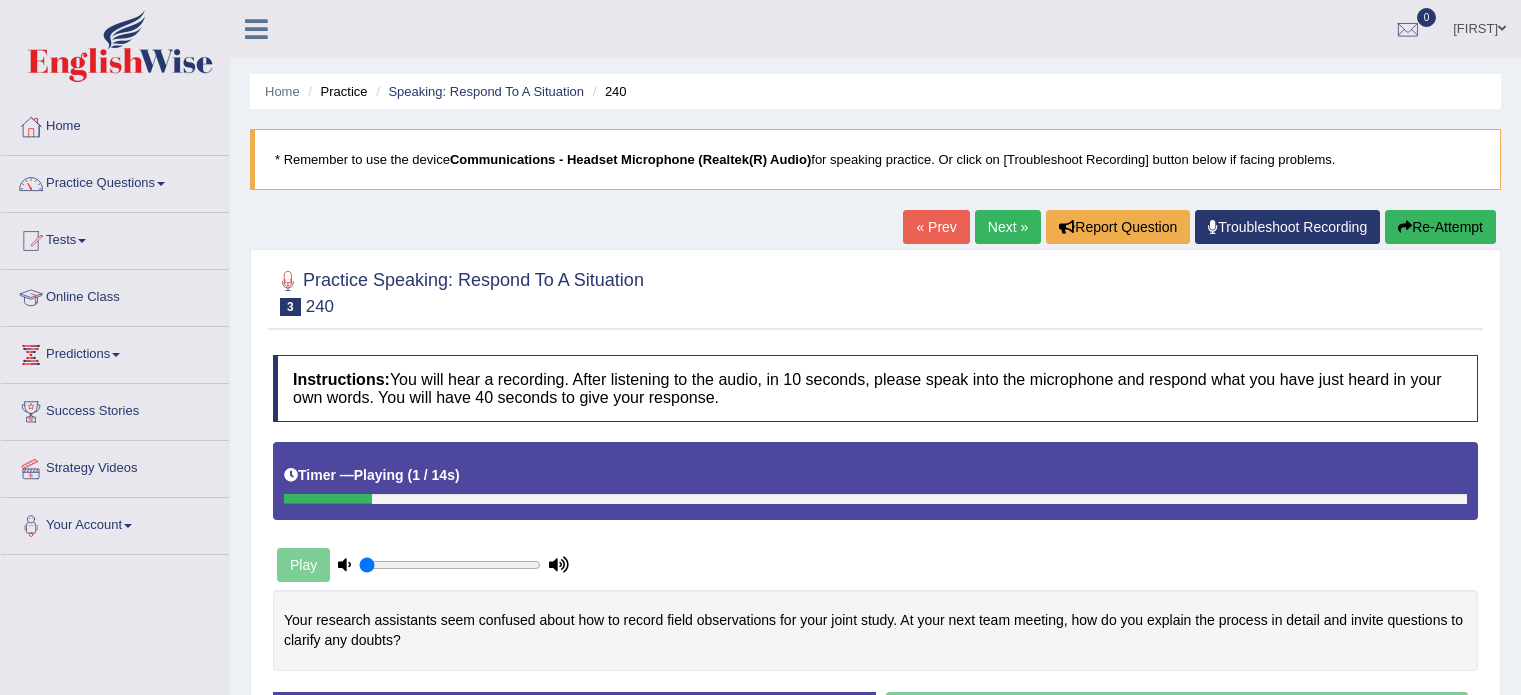 scroll, scrollTop: 0, scrollLeft: 0, axis: both 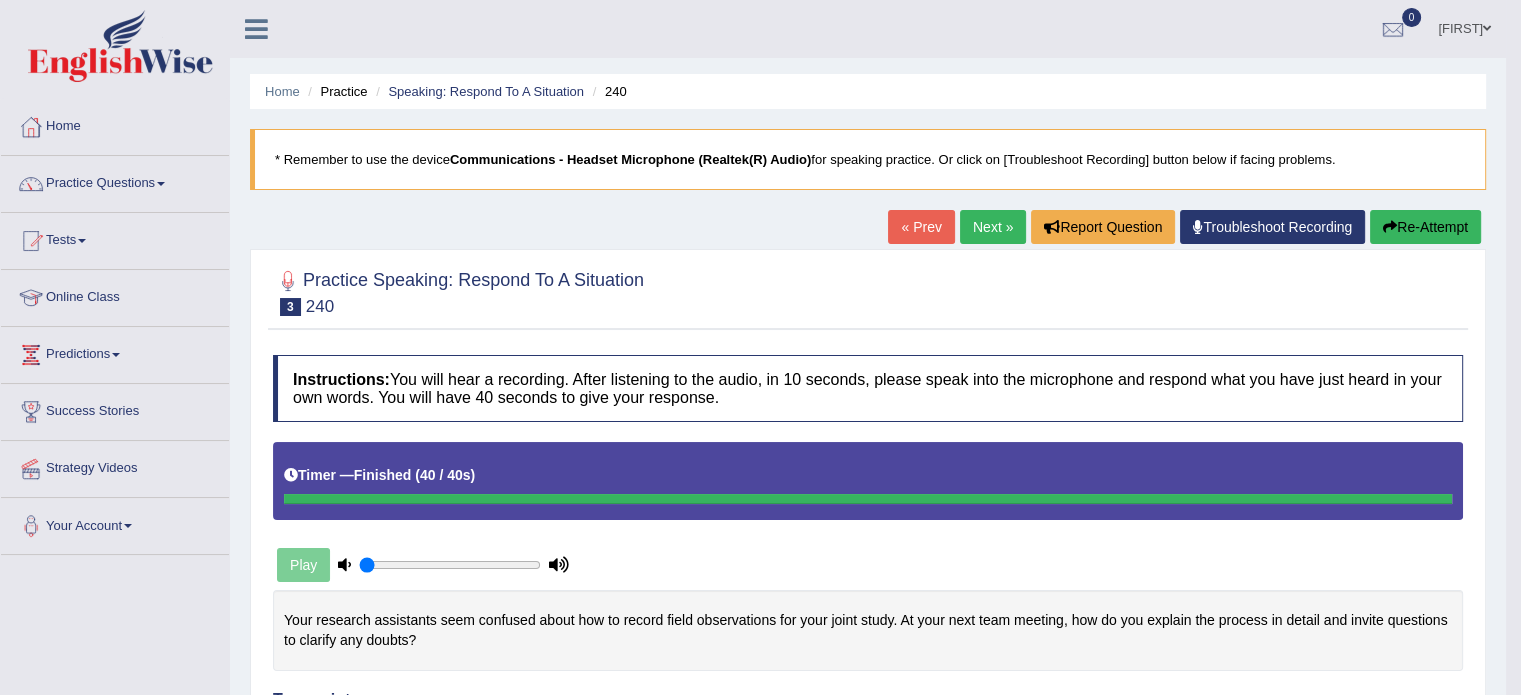 click on "Next »" at bounding box center [993, 227] 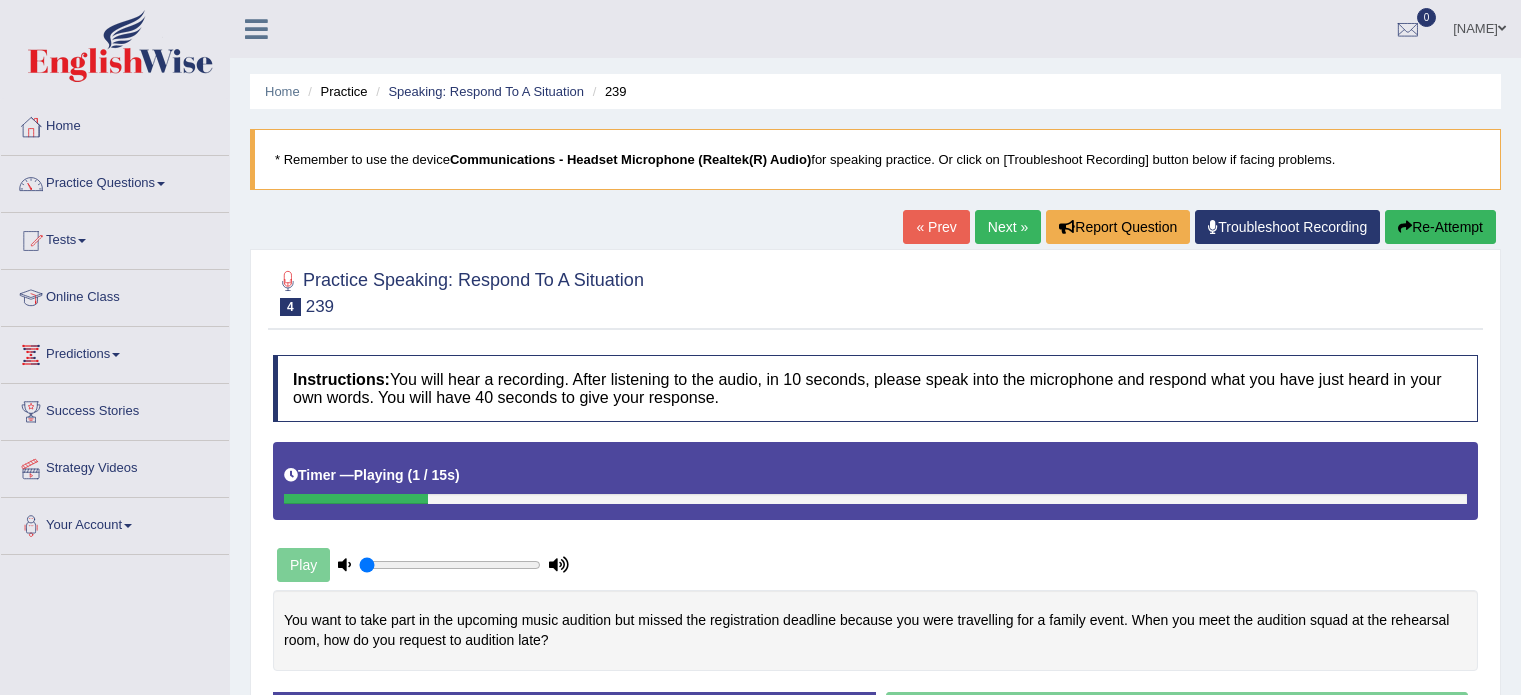 scroll, scrollTop: 0, scrollLeft: 0, axis: both 